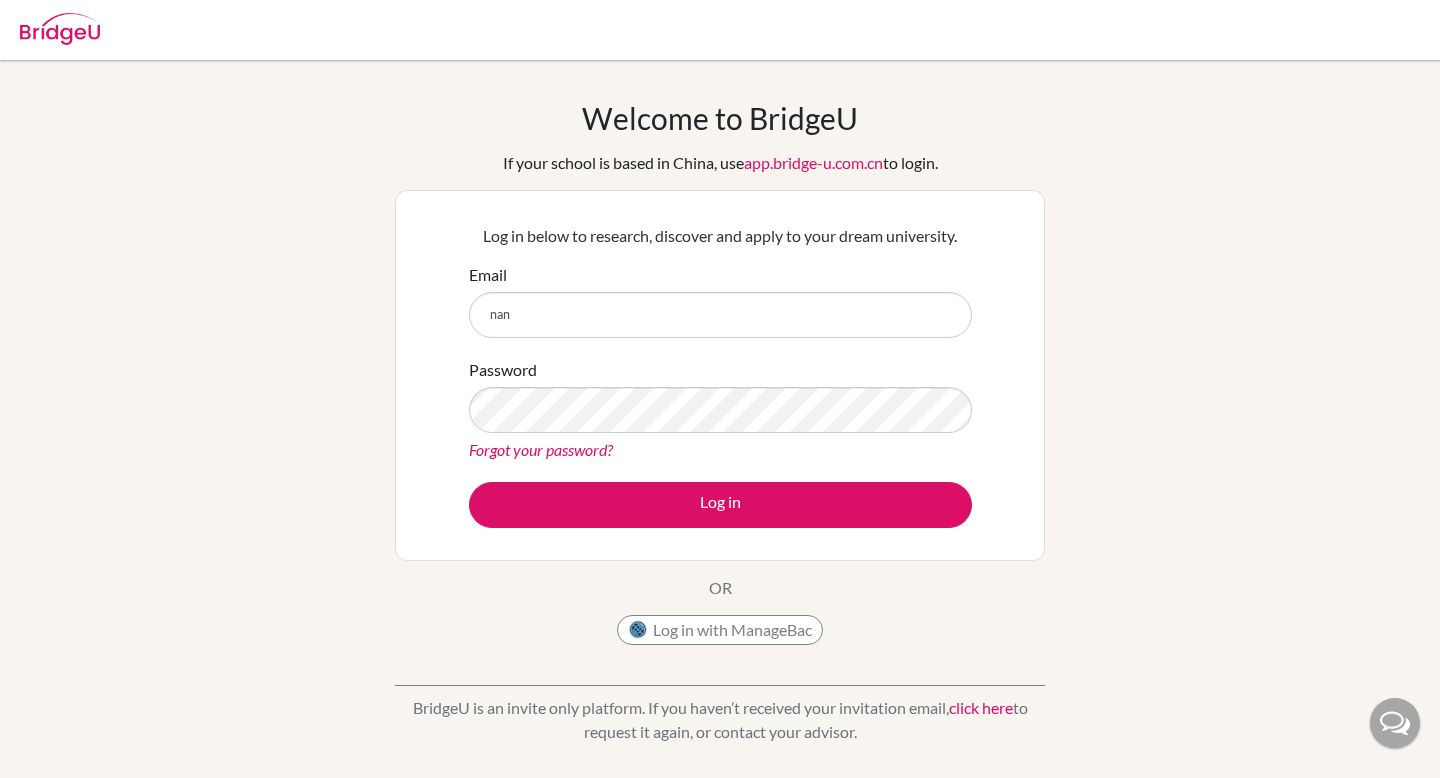 scroll, scrollTop: 0, scrollLeft: 0, axis: both 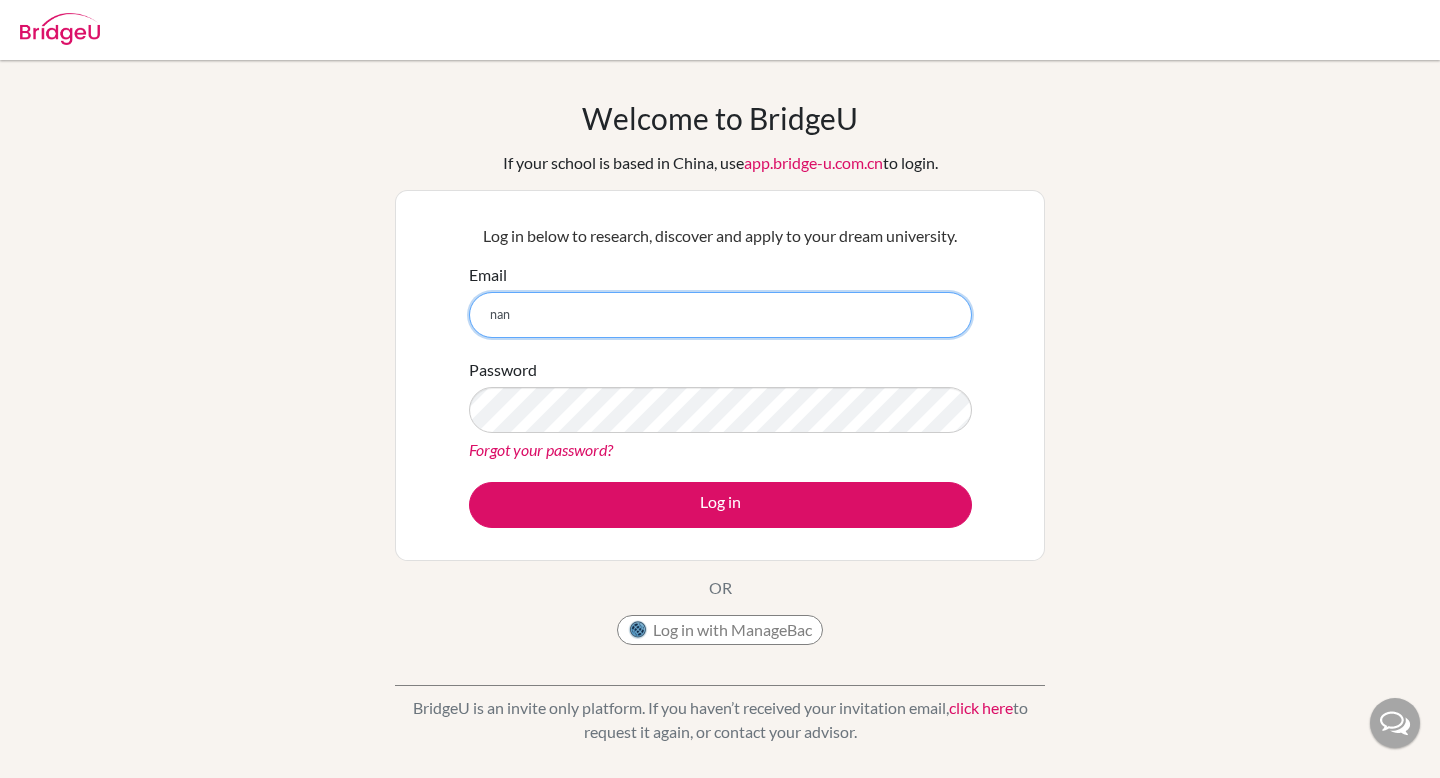type on "nandini.gupta@cialfo.com.sg" 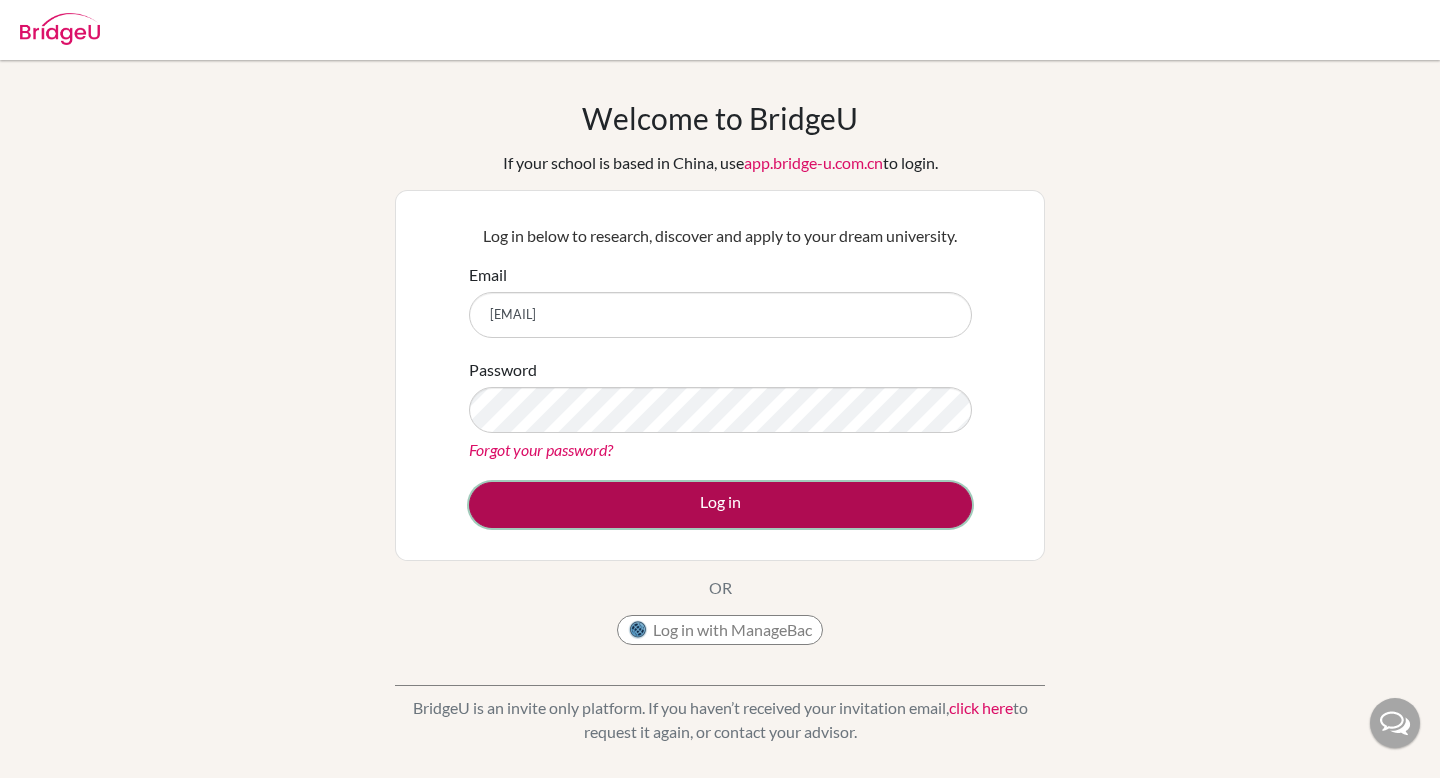 click on "Log in" at bounding box center [720, 505] 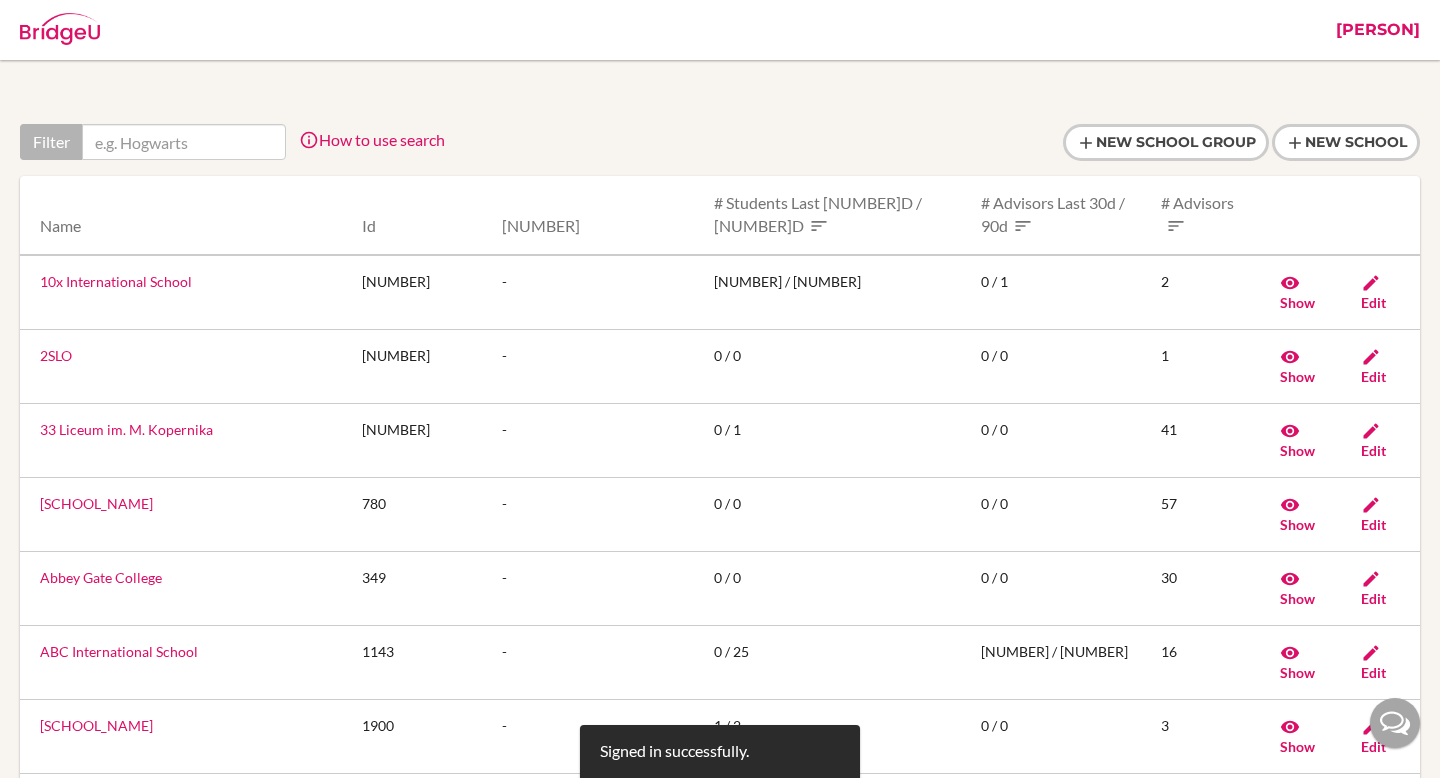 scroll, scrollTop: 0, scrollLeft: 0, axis: both 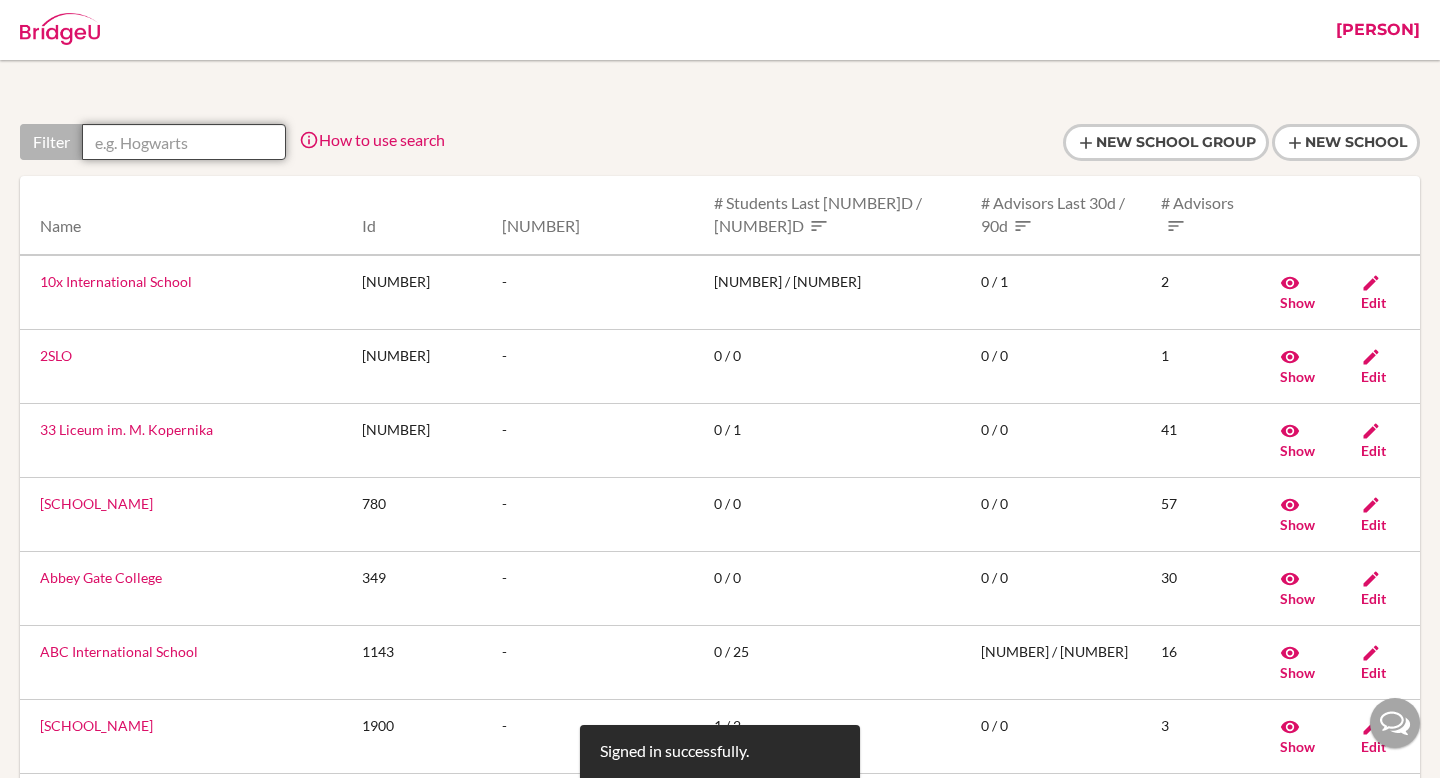 click at bounding box center (184, 142) 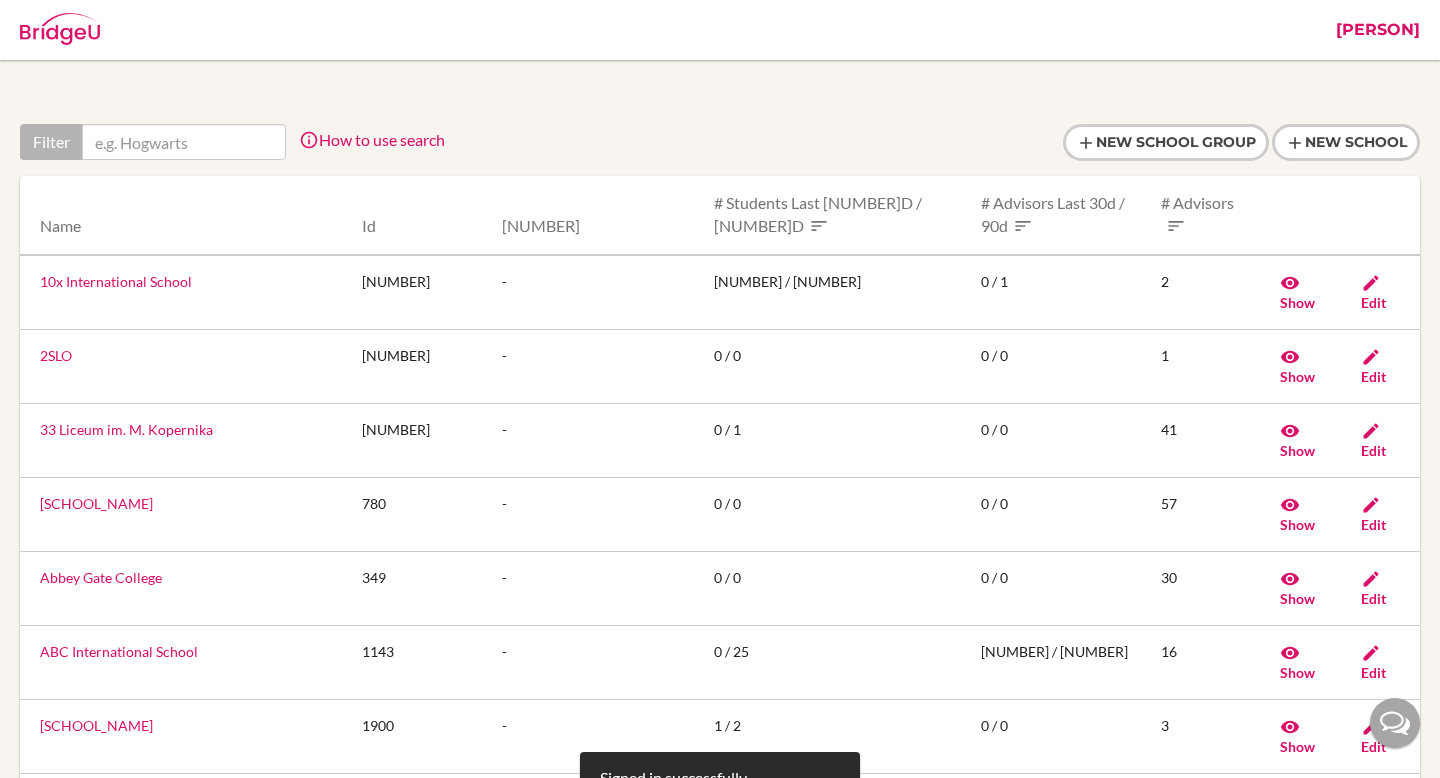 click on "Nandini" at bounding box center (1378, 30) 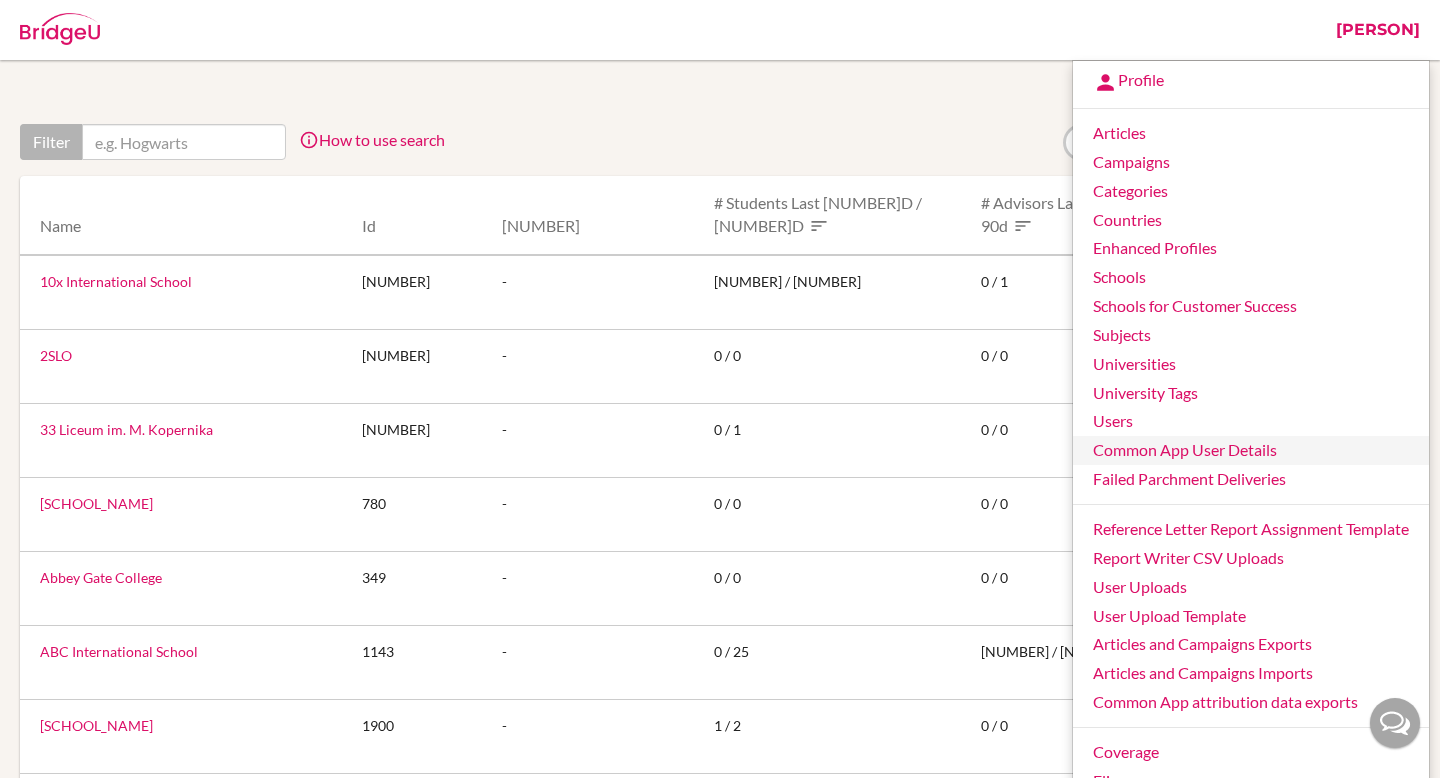 click on "Common App User Details" at bounding box center (1251, 450) 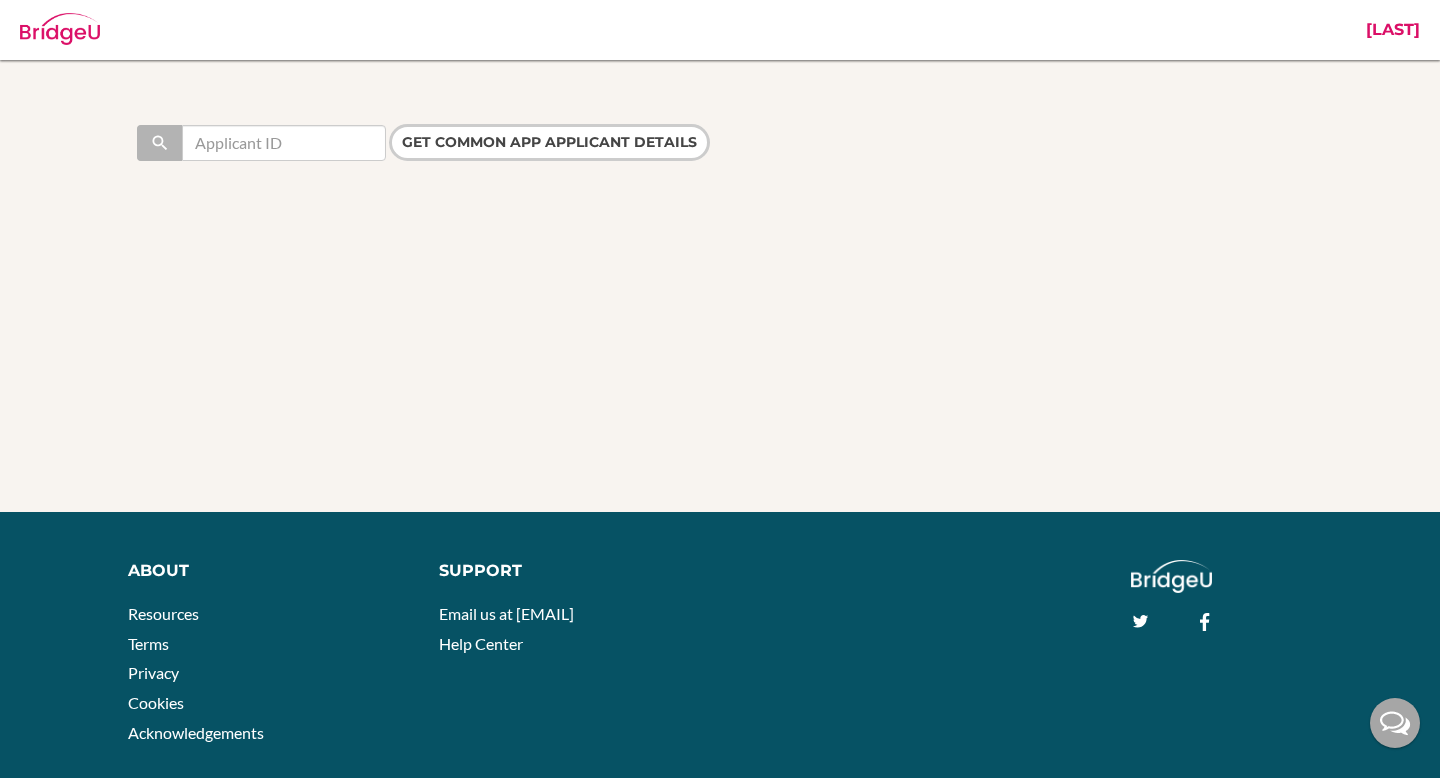 scroll, scrollTop: 0, scrollLeft: 0, axis: both 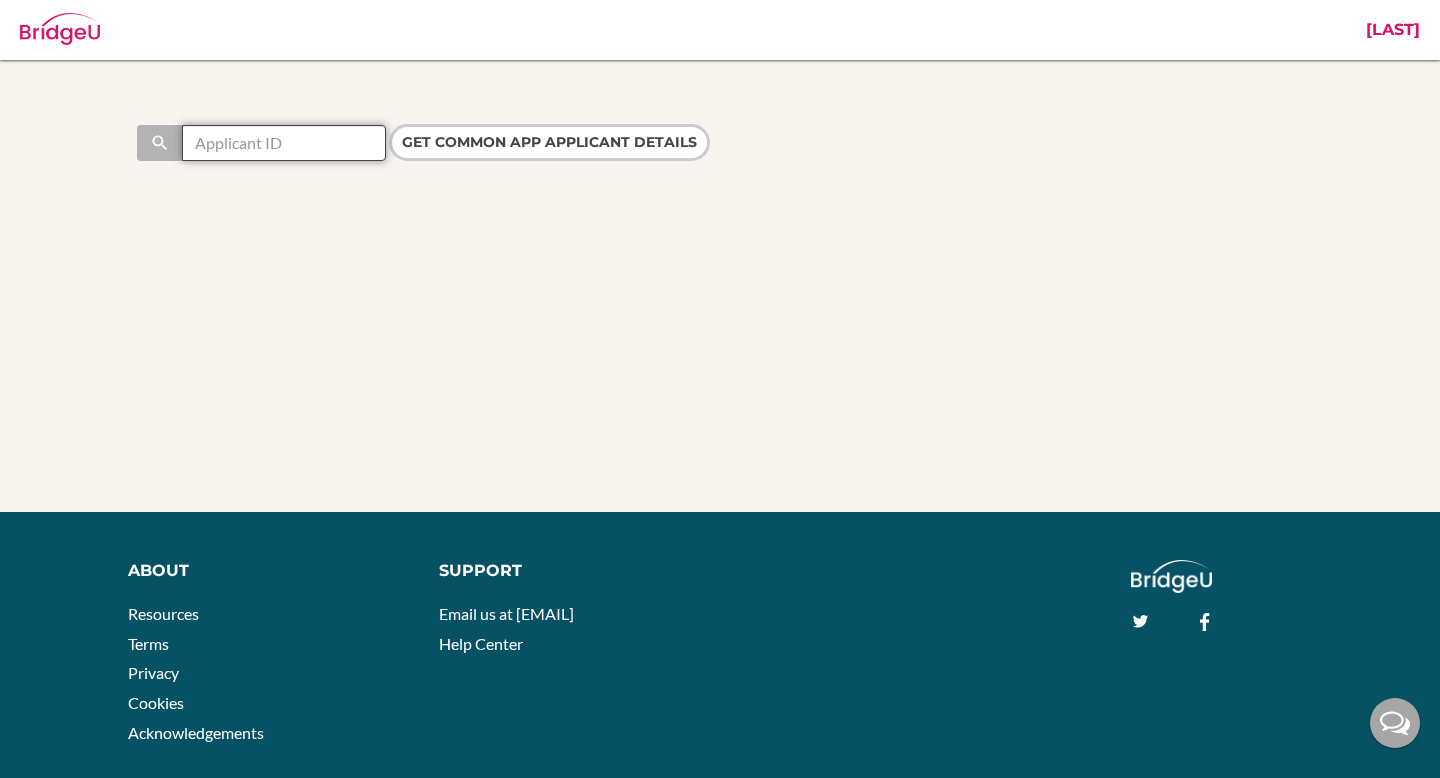 click at bounding box center (284, 143) 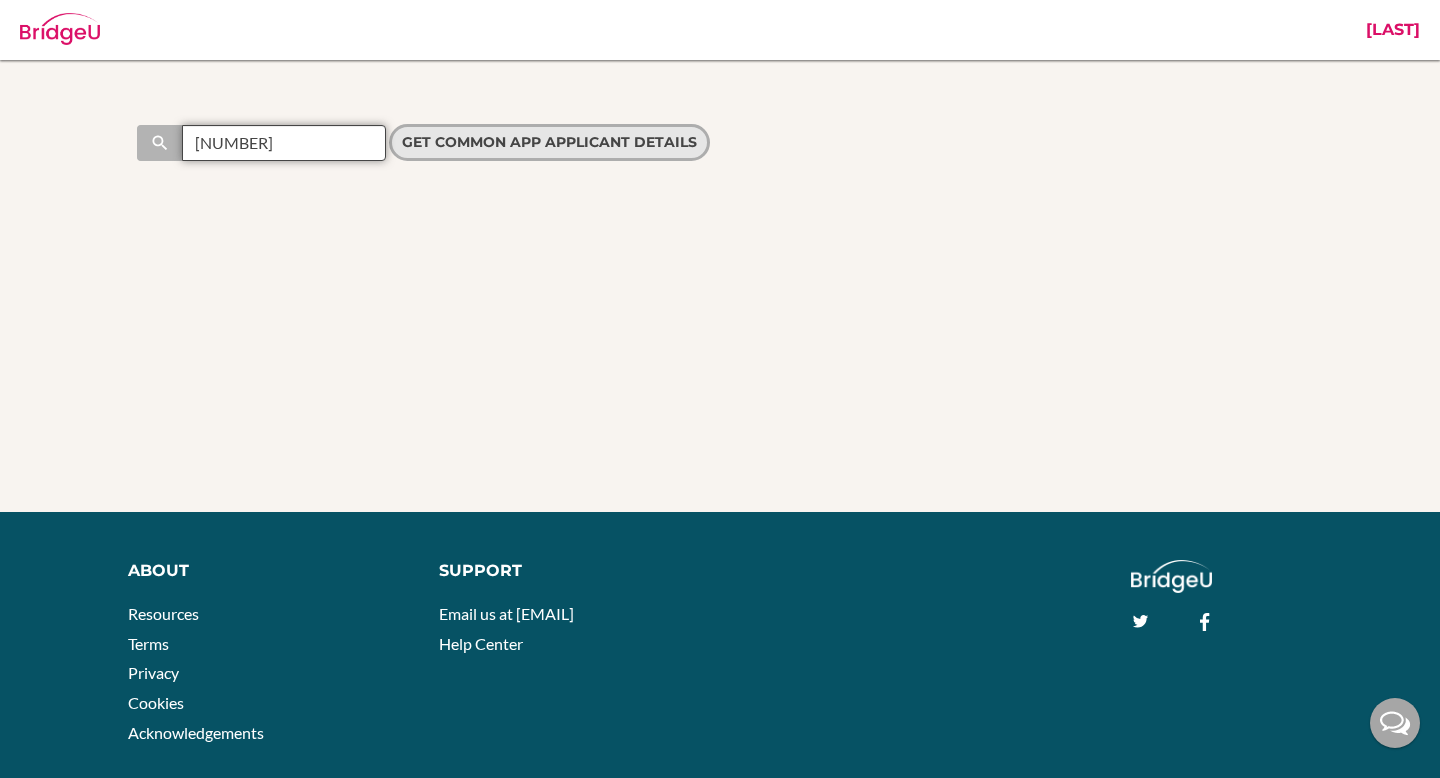 type on "[NUMBER]" 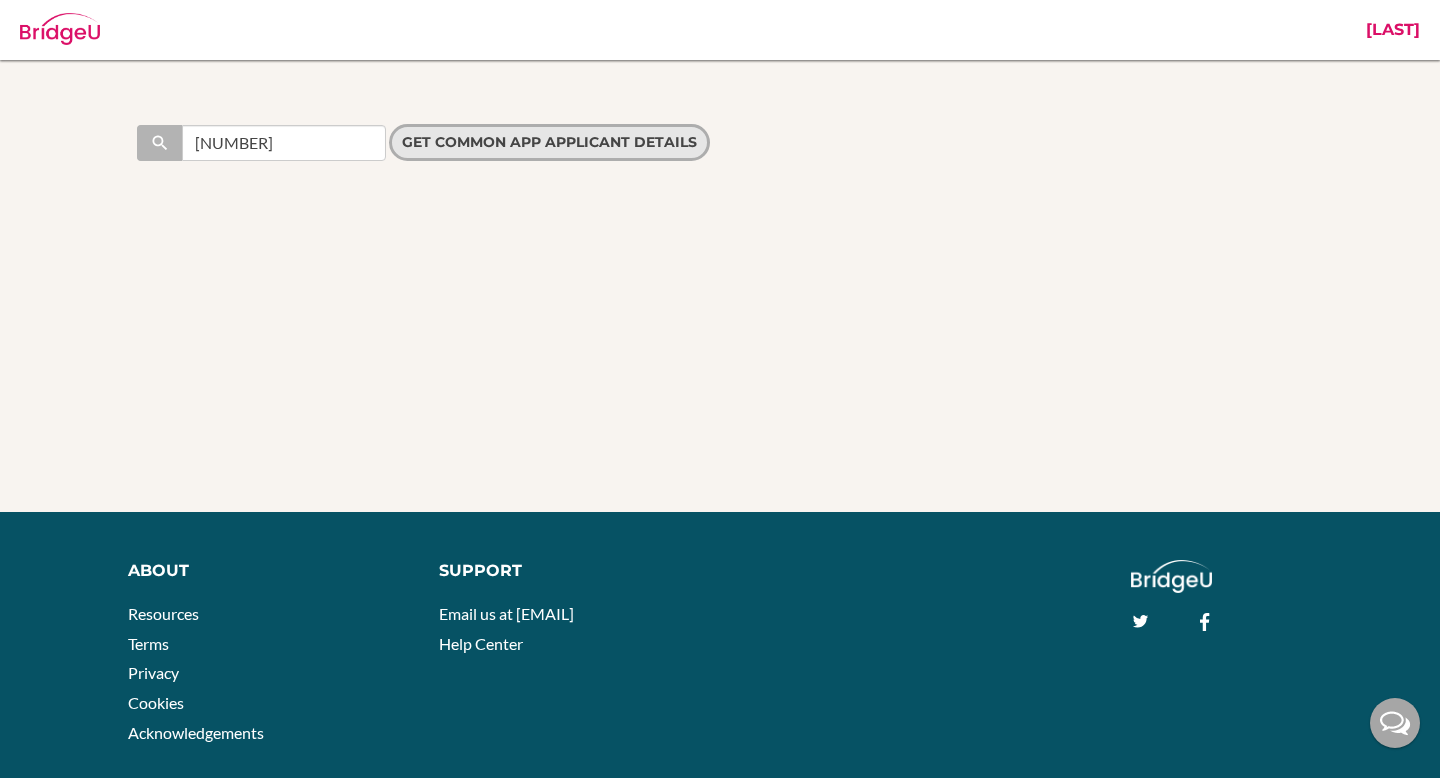 click on "Get Common App applicant details" at bounding box center (549, 142) 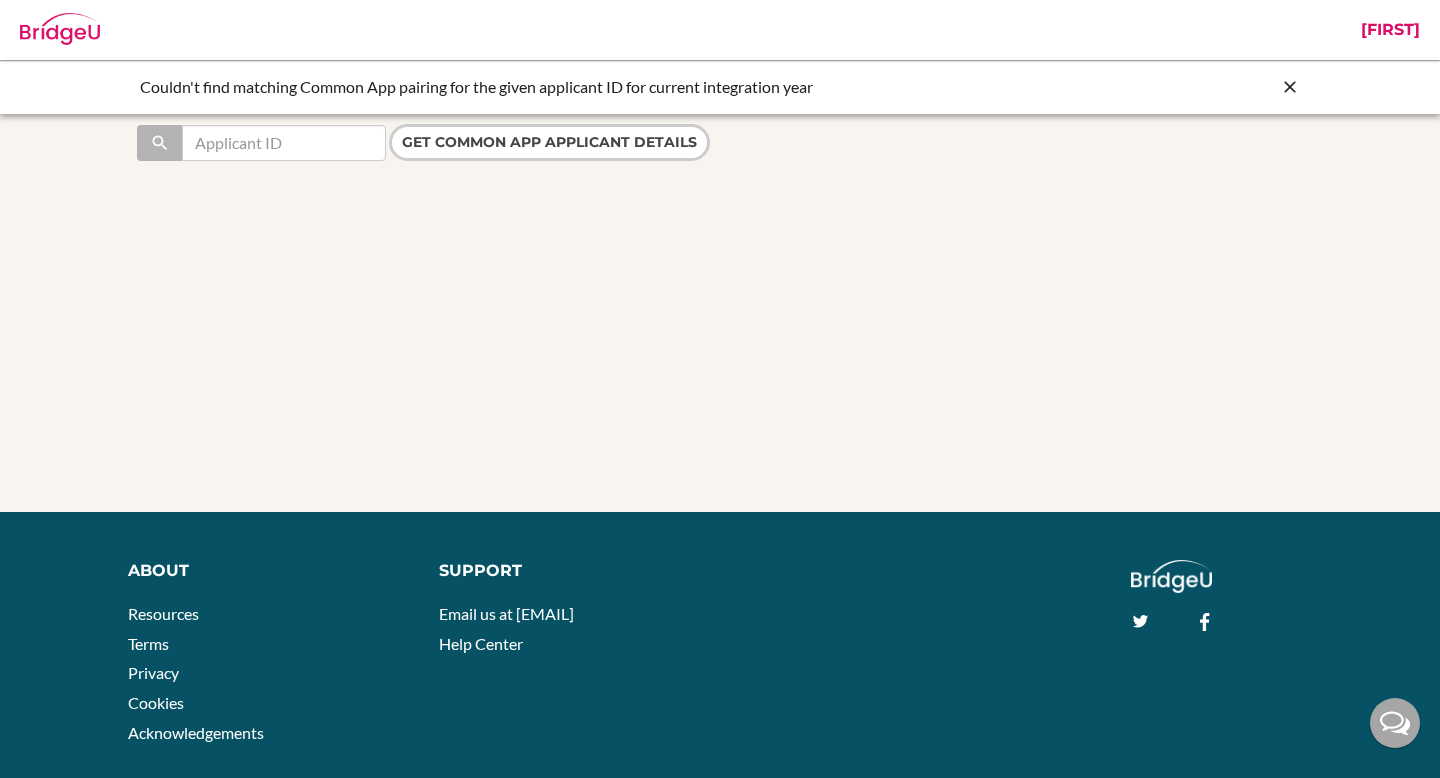 scroll, scrollTop: 0, scrollLeft: 0, axis: both 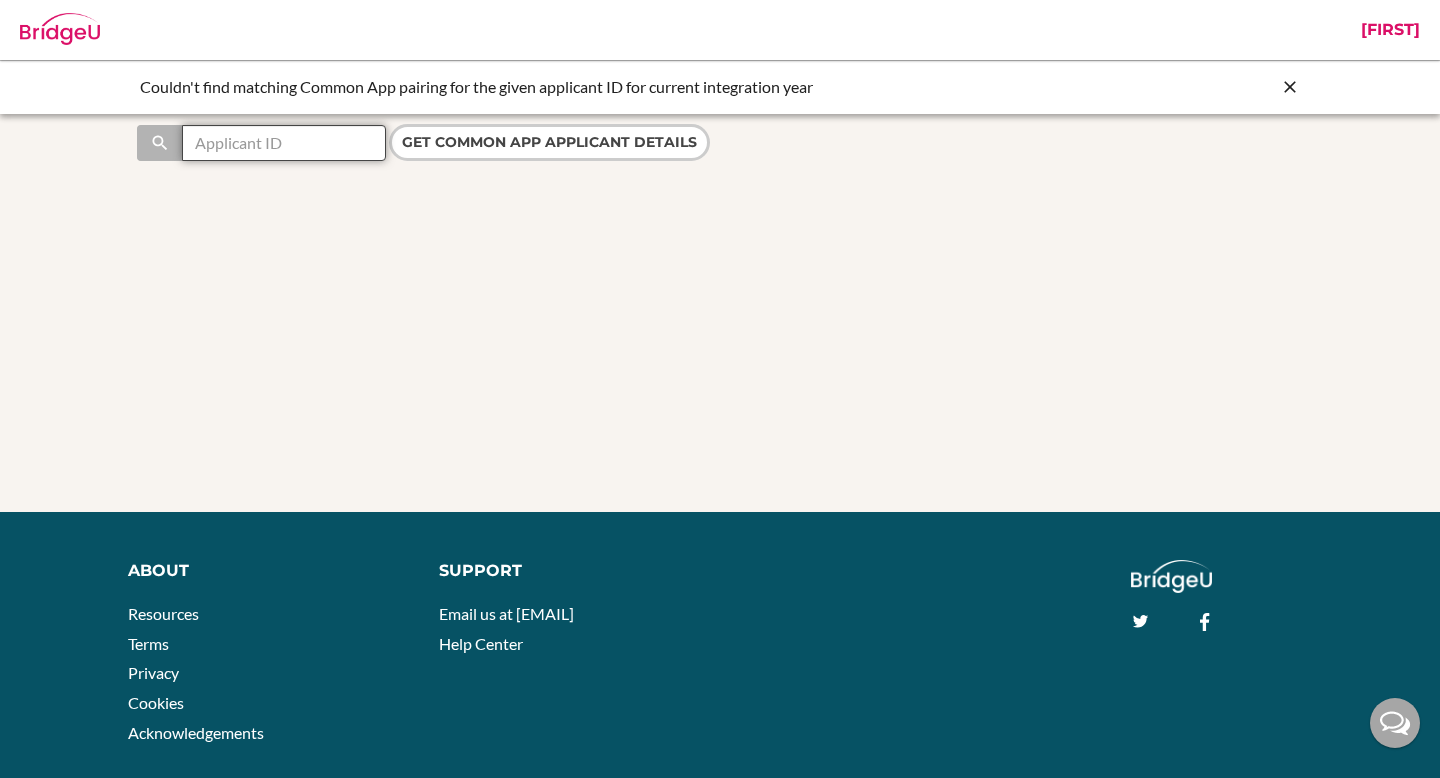 click at bounding box center [284, 143] 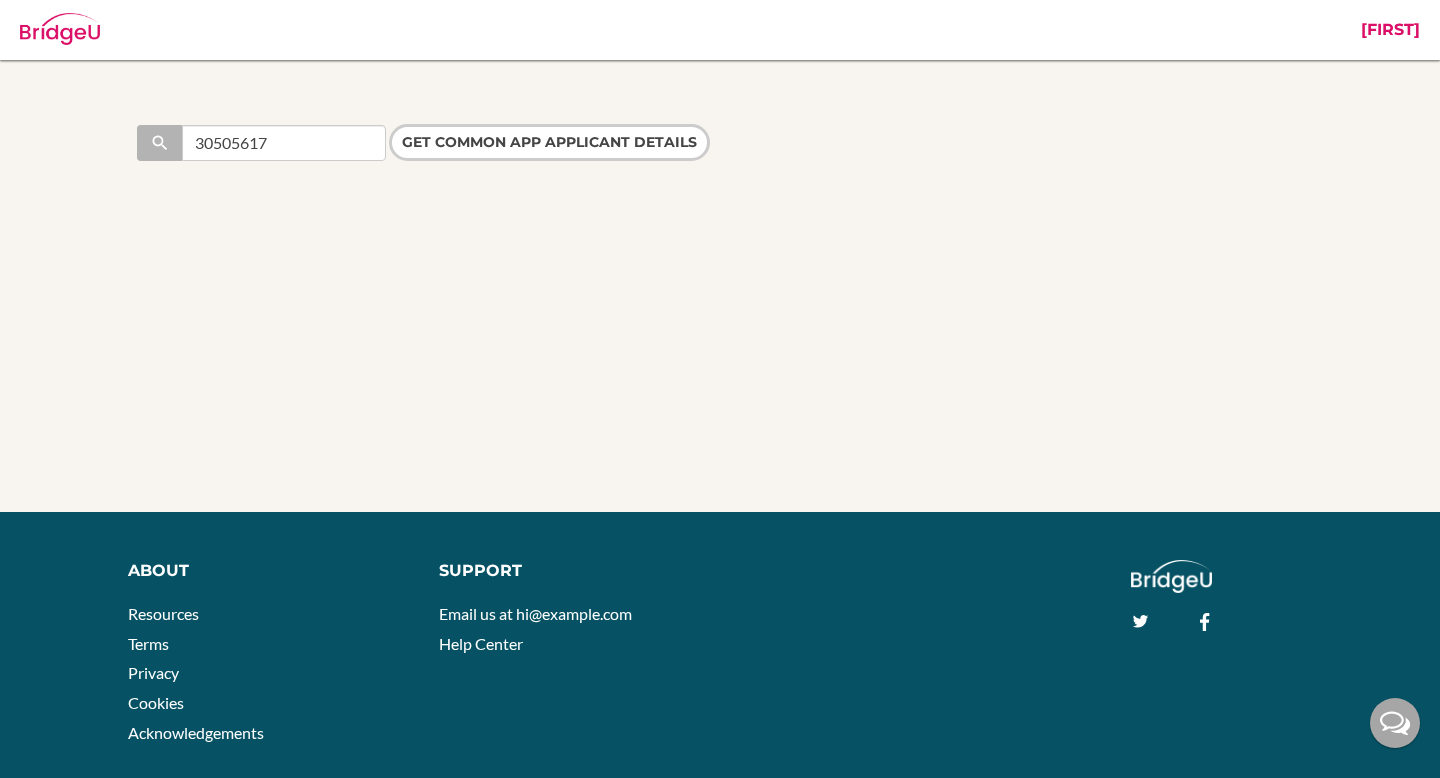 scroll, scrollTop: 60, scrollLeft: 0, axis: vertical 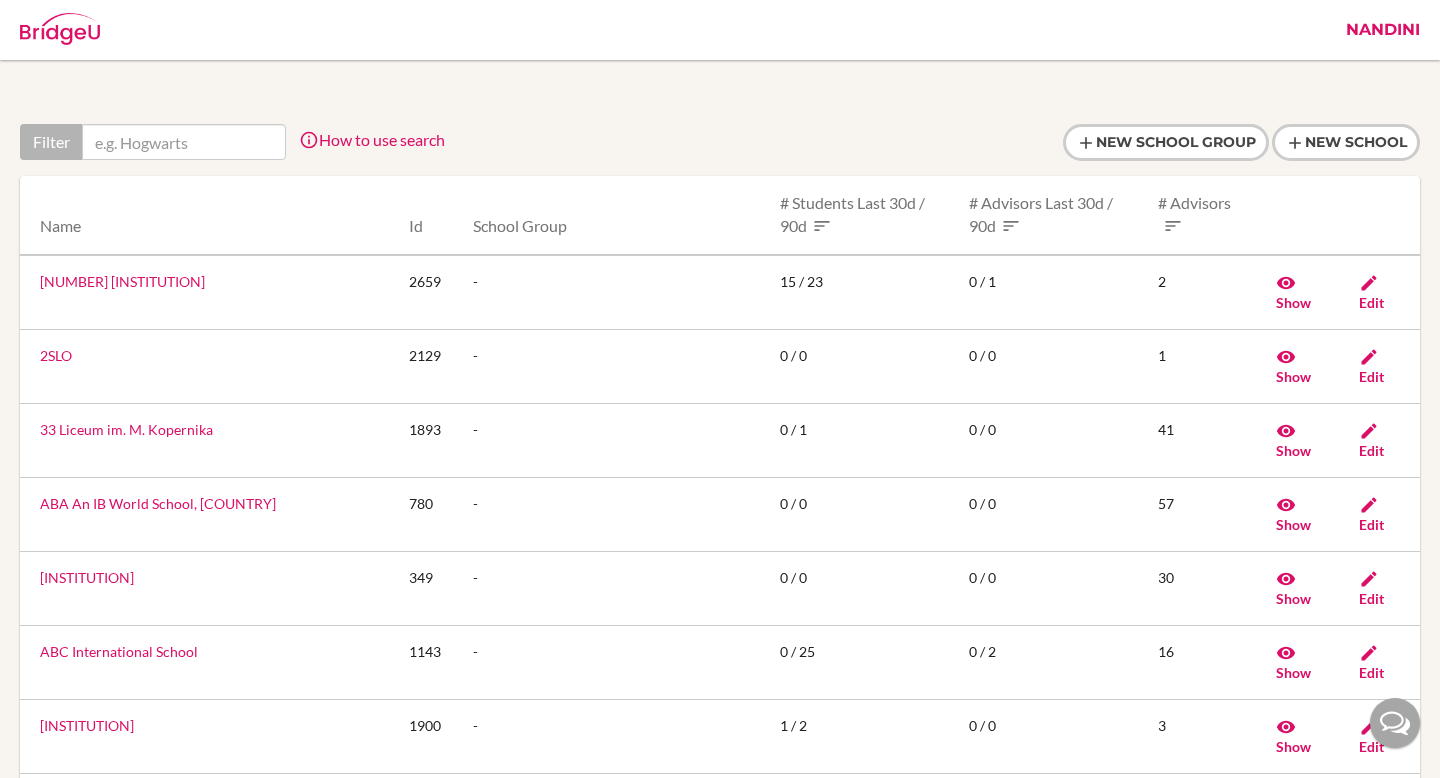 click on "Nandini" at bounding box center (1383, 30) 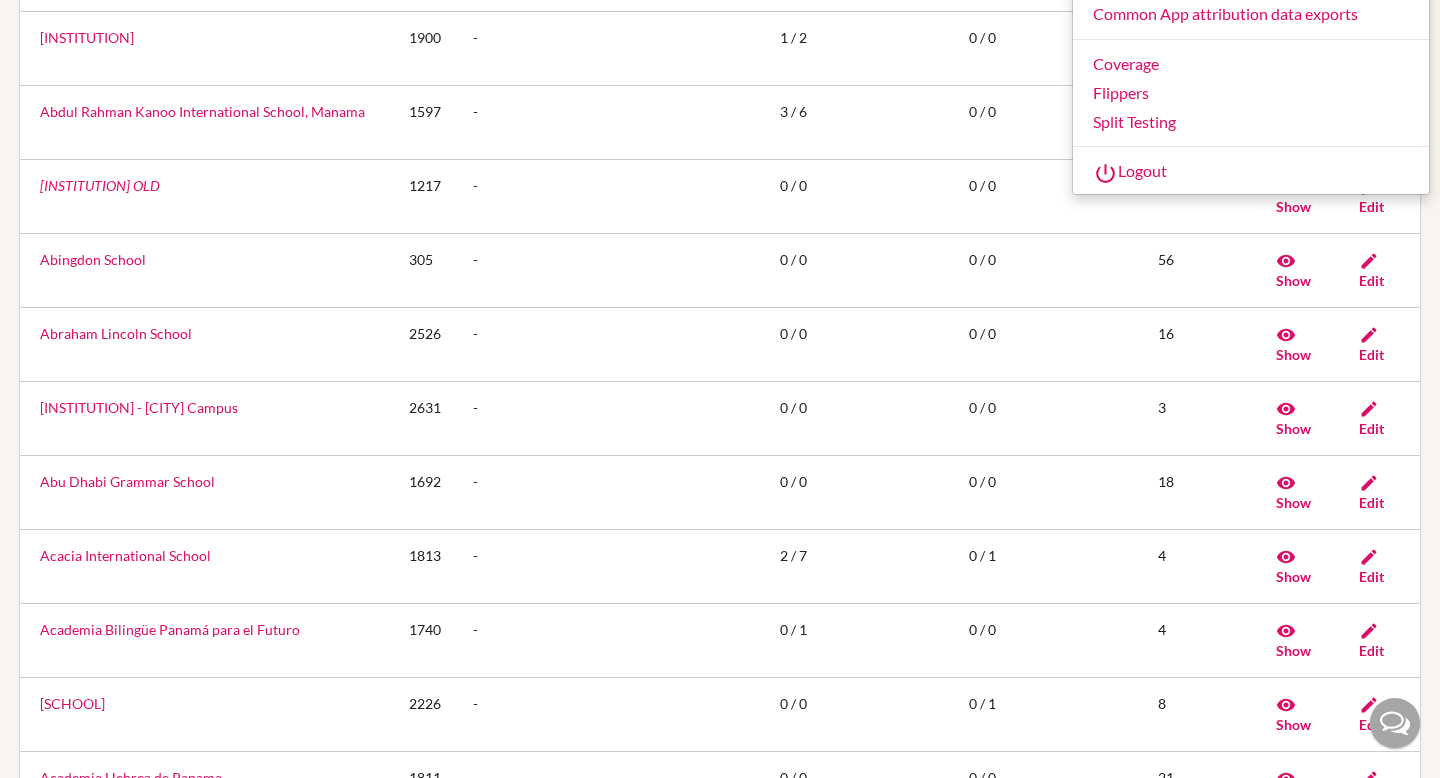 scroll, scrollTop: 783, scrollLeft: 0, axis: vertical 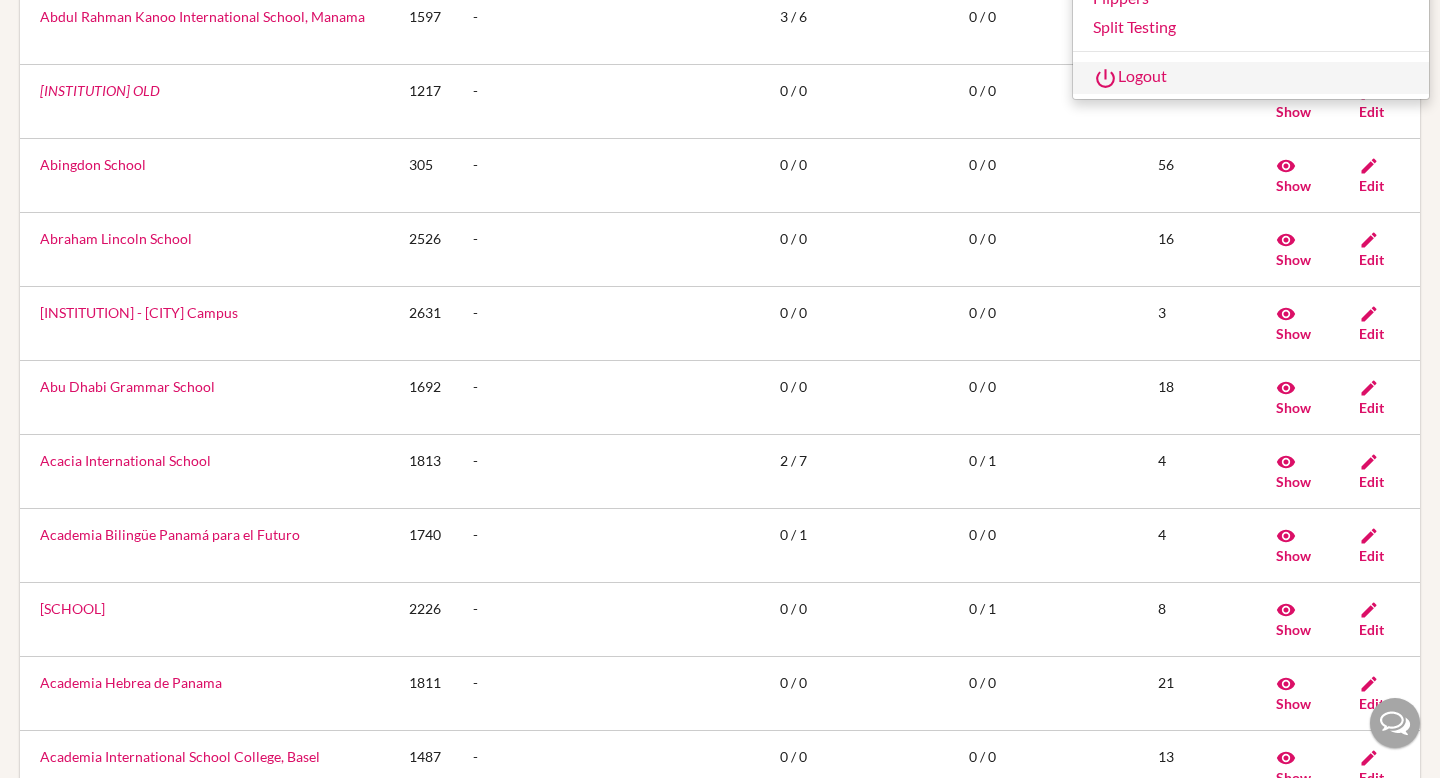 click on "Logout" at bounding box center (1251, 78) 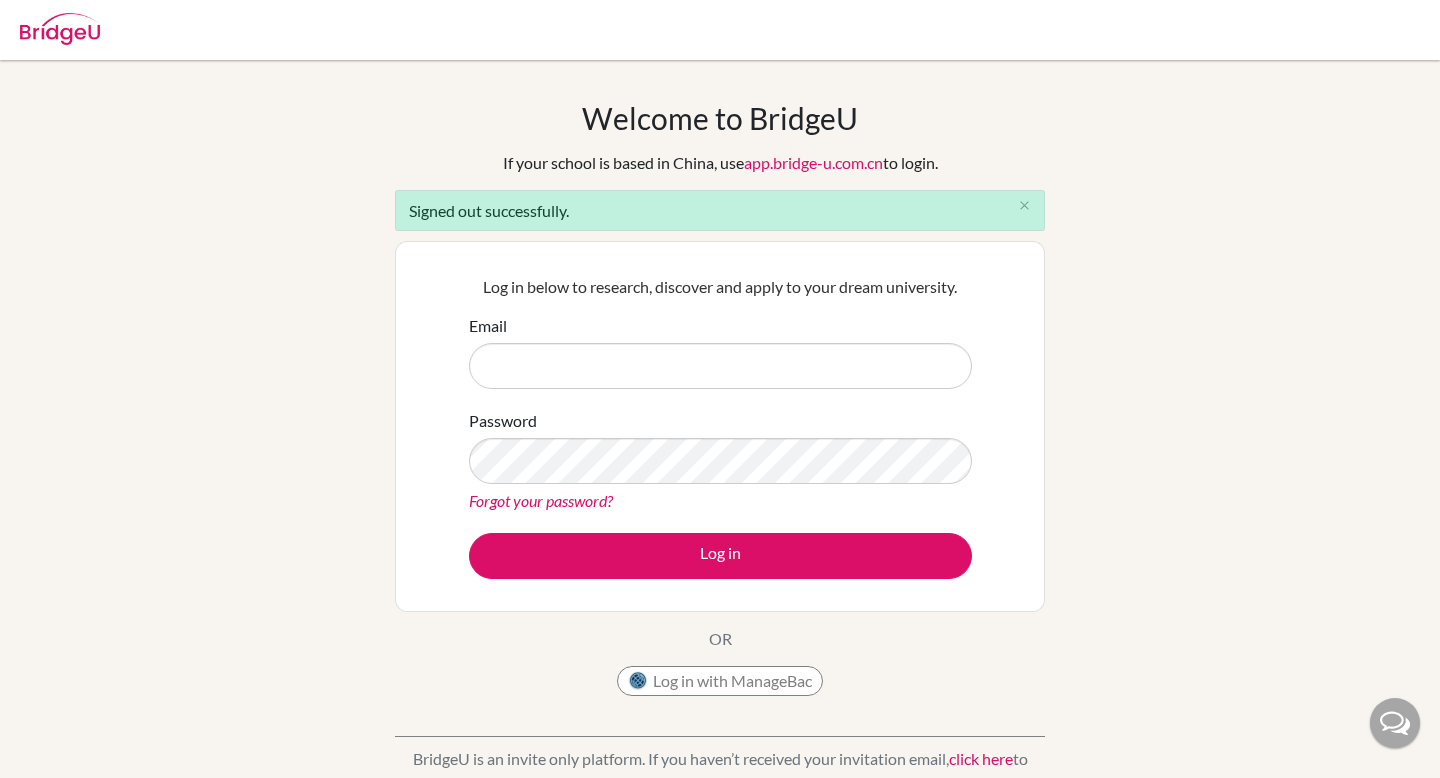 scroll, scrollTop: 0, scrollLeft: 0, axis: both 